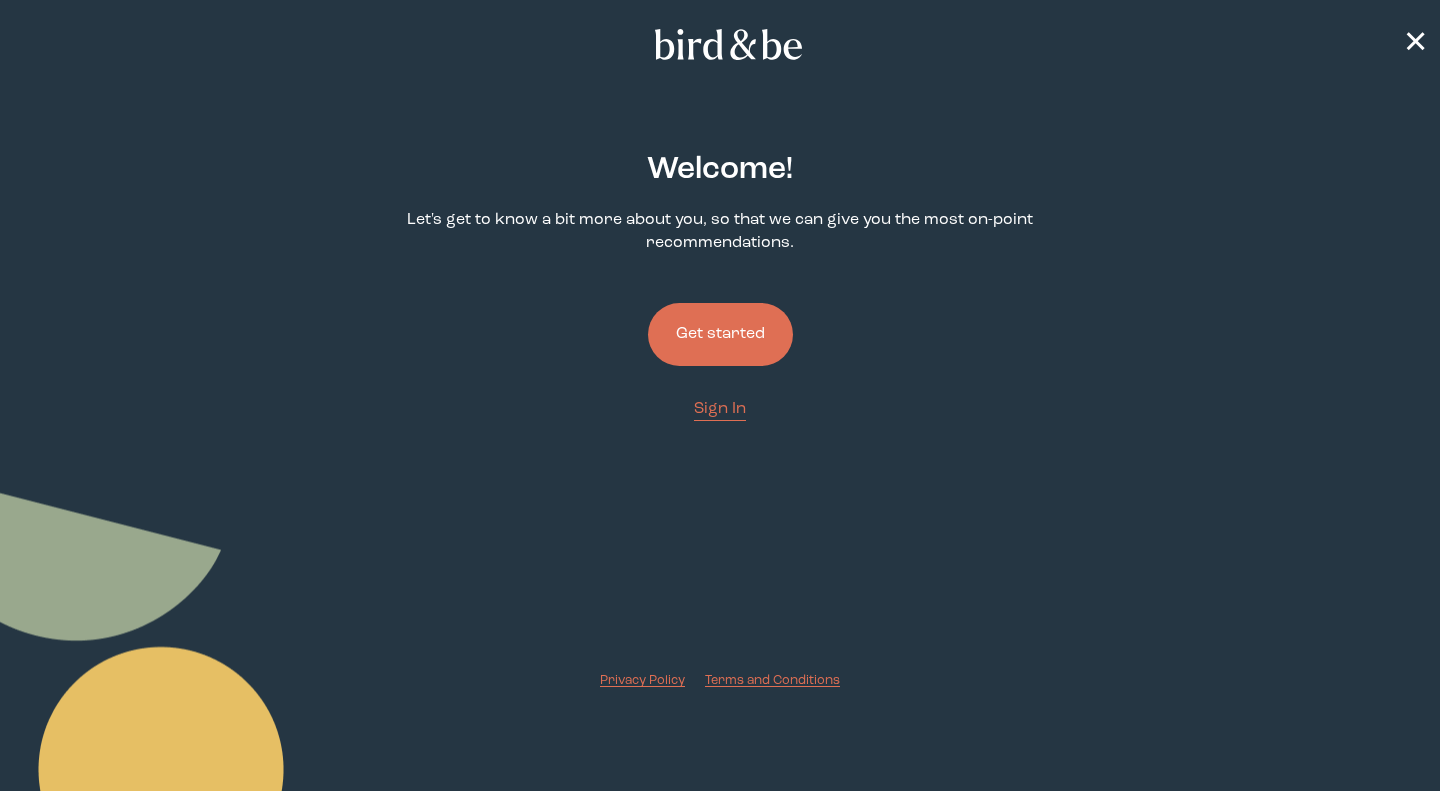 scroll, scrollTop: 0, scrollLeft: 0, axis: both 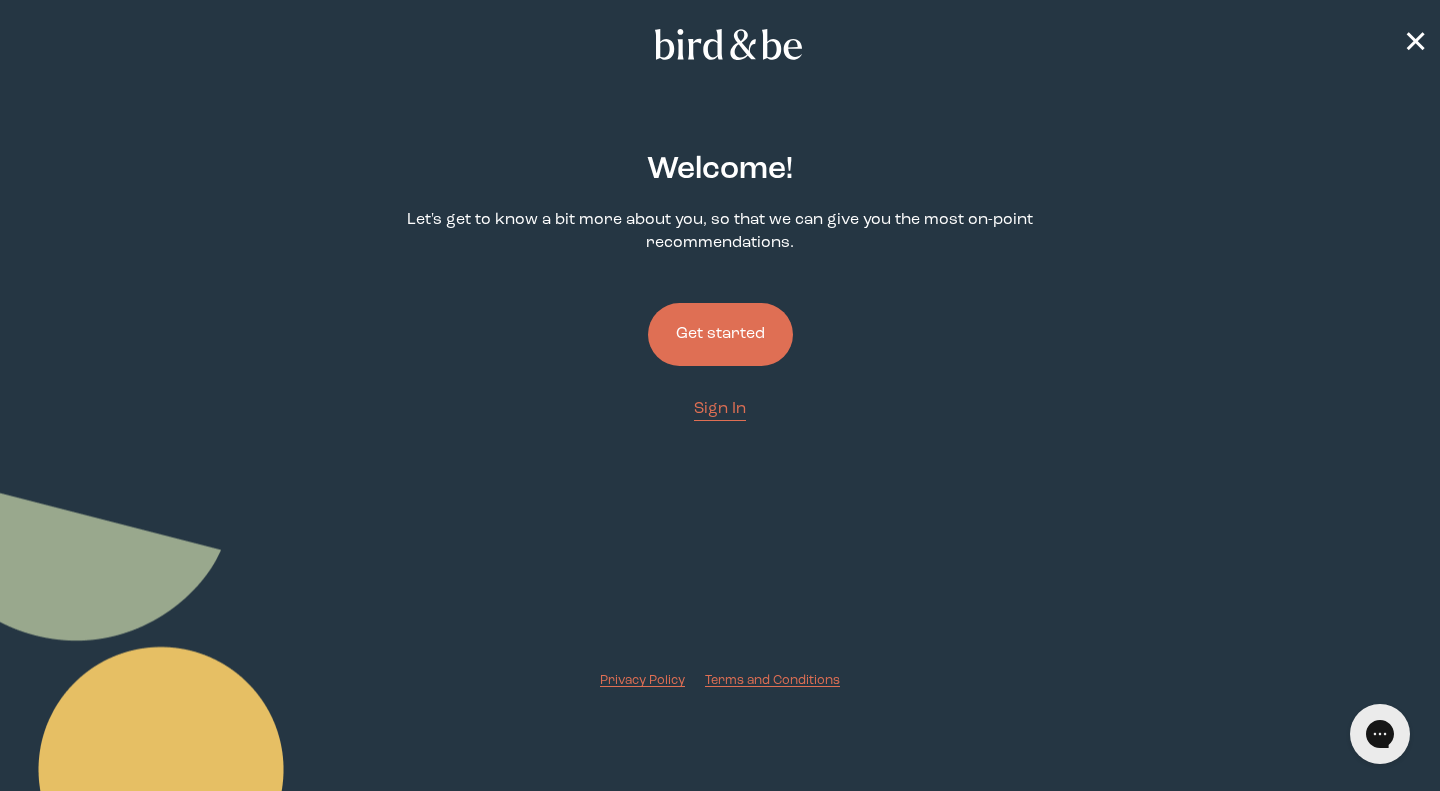 click on "Get started" at bounding box center [720, 334] 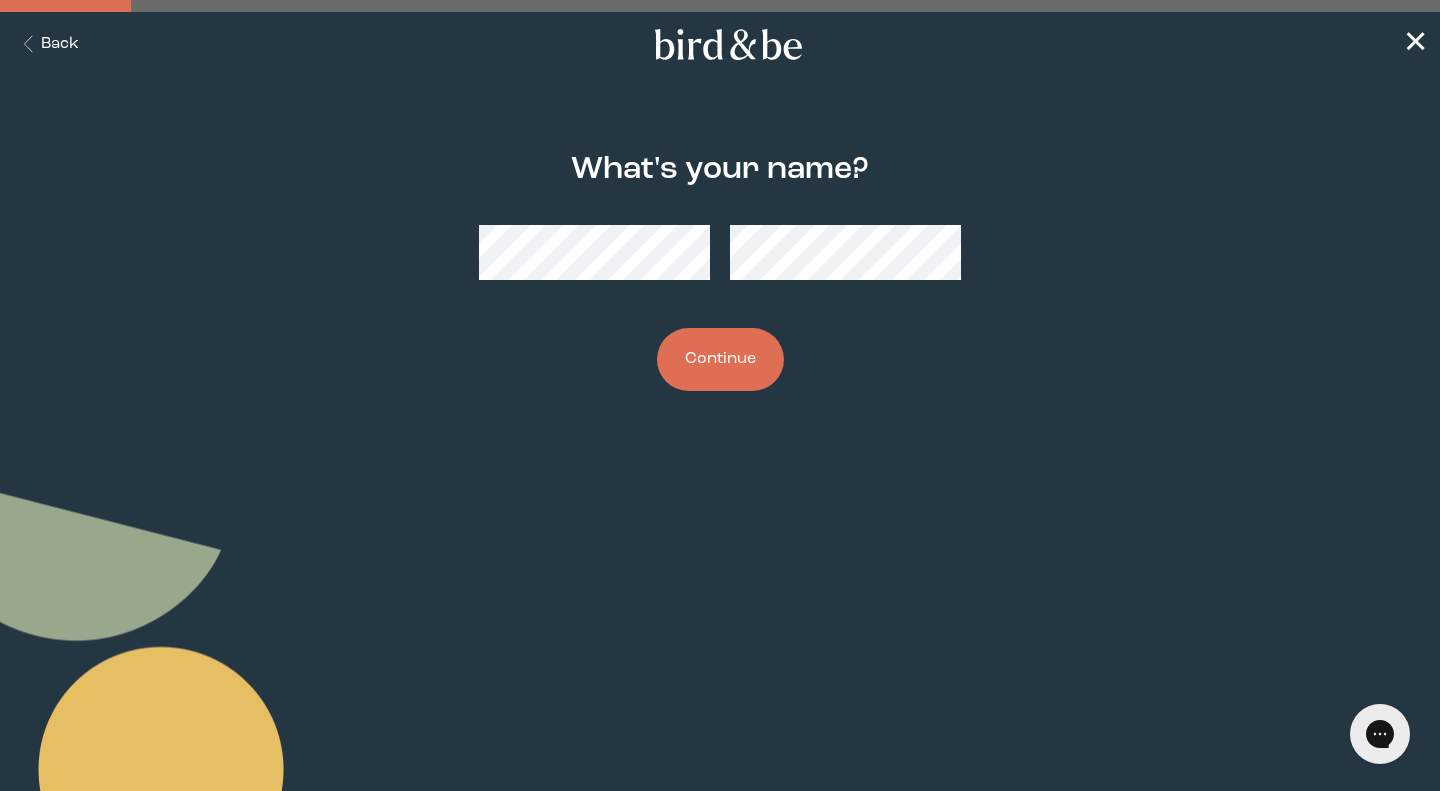click on "Continue" at bounding box center [720, 359] 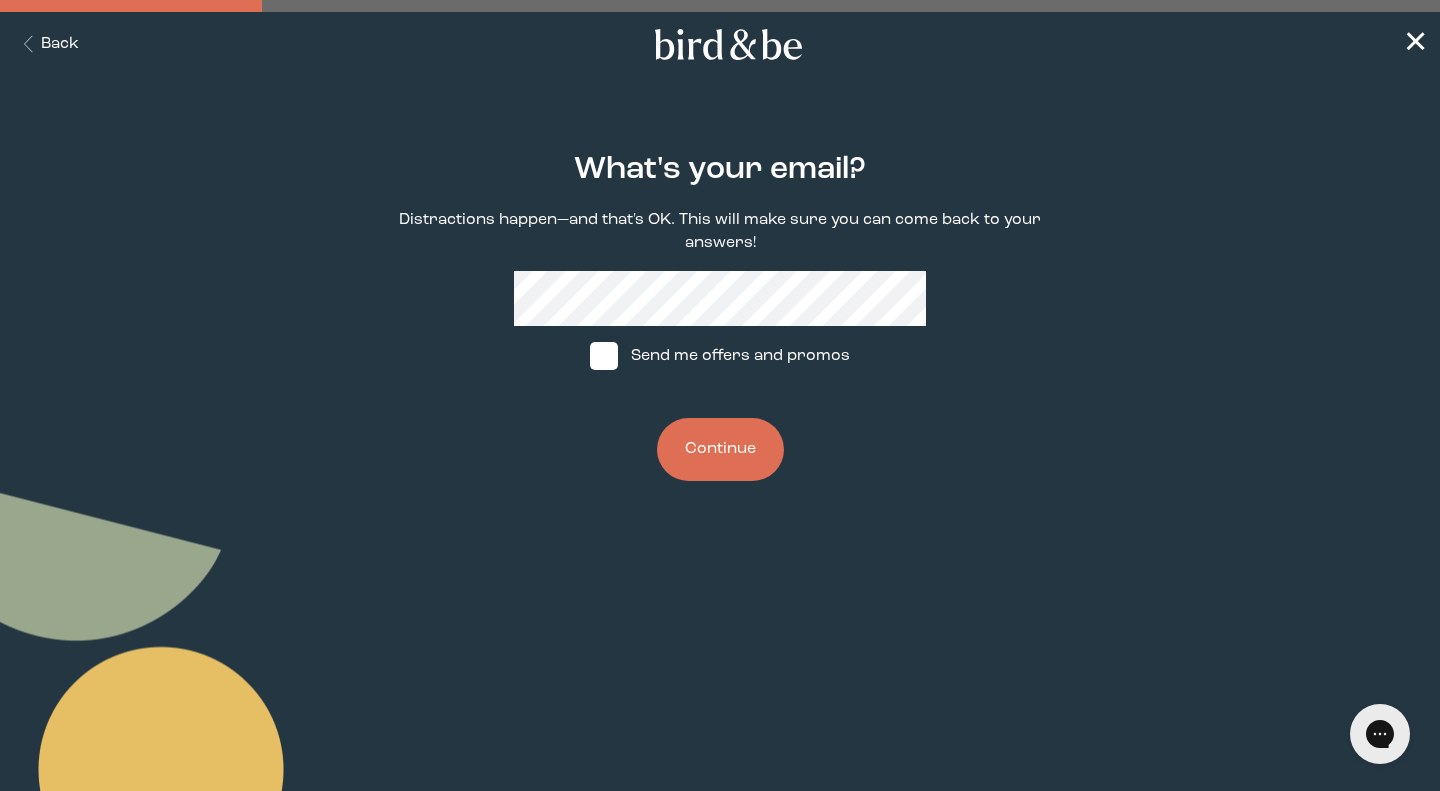 click on "Continue" at bounding box center [720, 449] 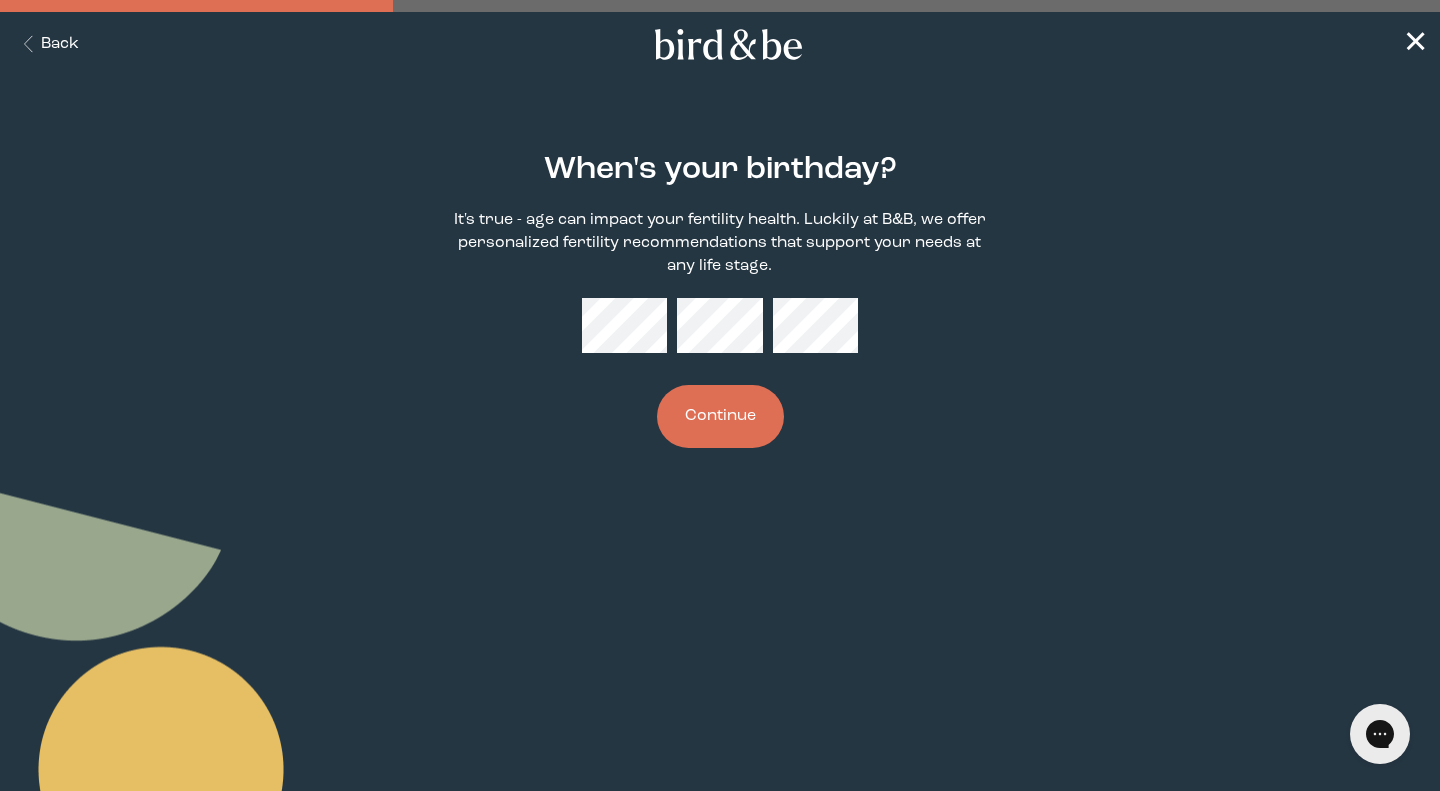 click on "Continue" at bounding box center (720, 416) 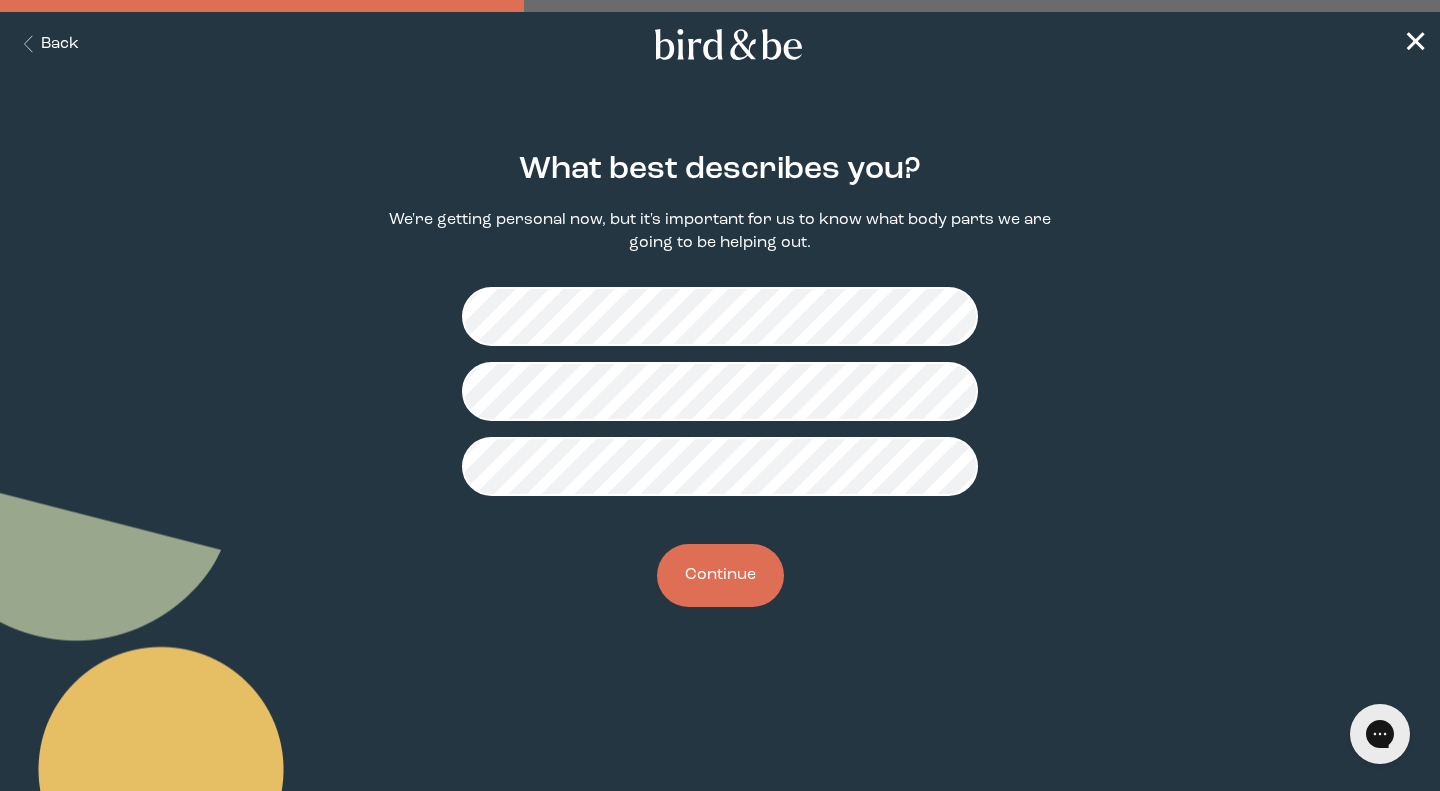 click on "Continue" at bounding box center (720, 575) 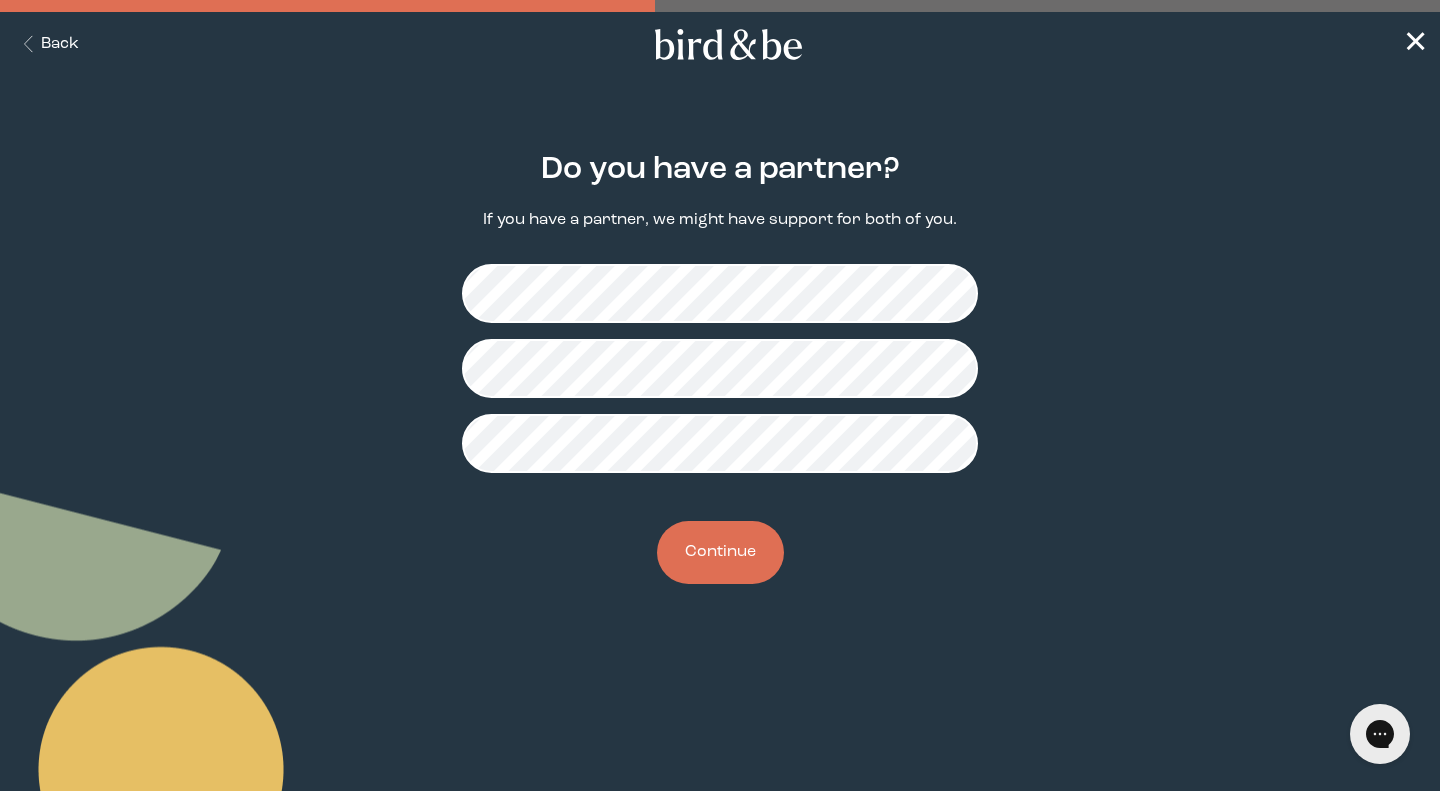 click on "Continue" at bounding box center (720, 552) 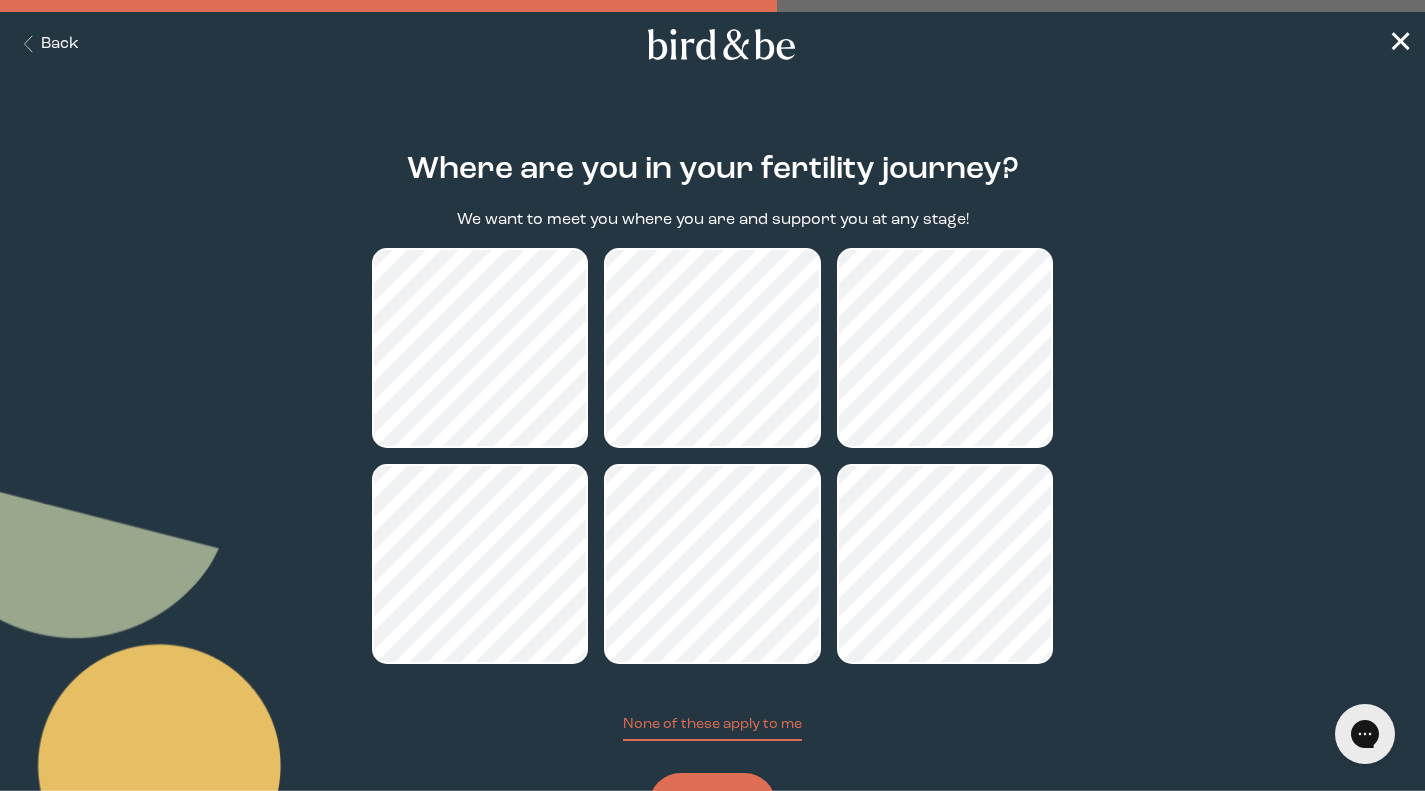 scroll, scrollTop: 94, scrollLeft: 0, axis: vertical 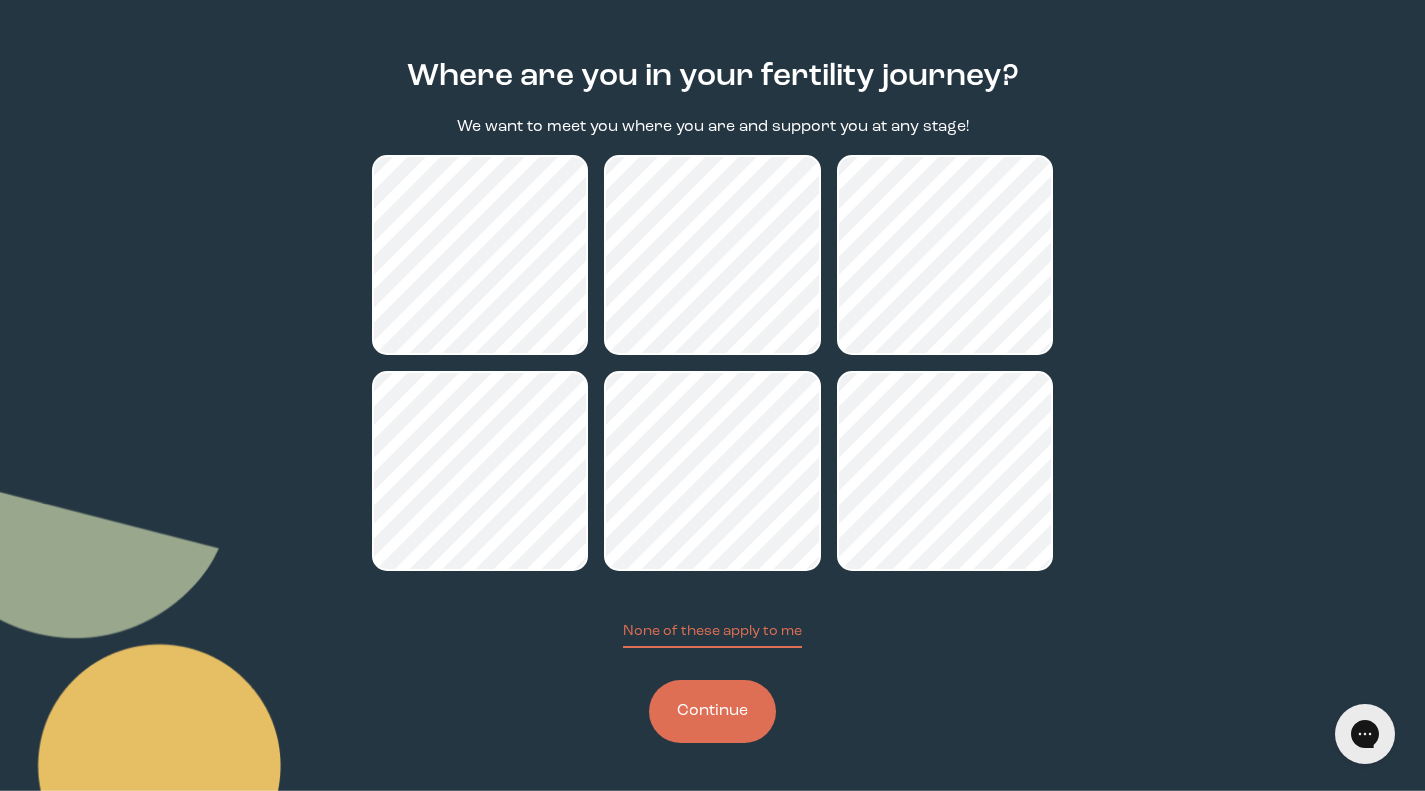 click on "Continue" at bounding box center [712, 711] 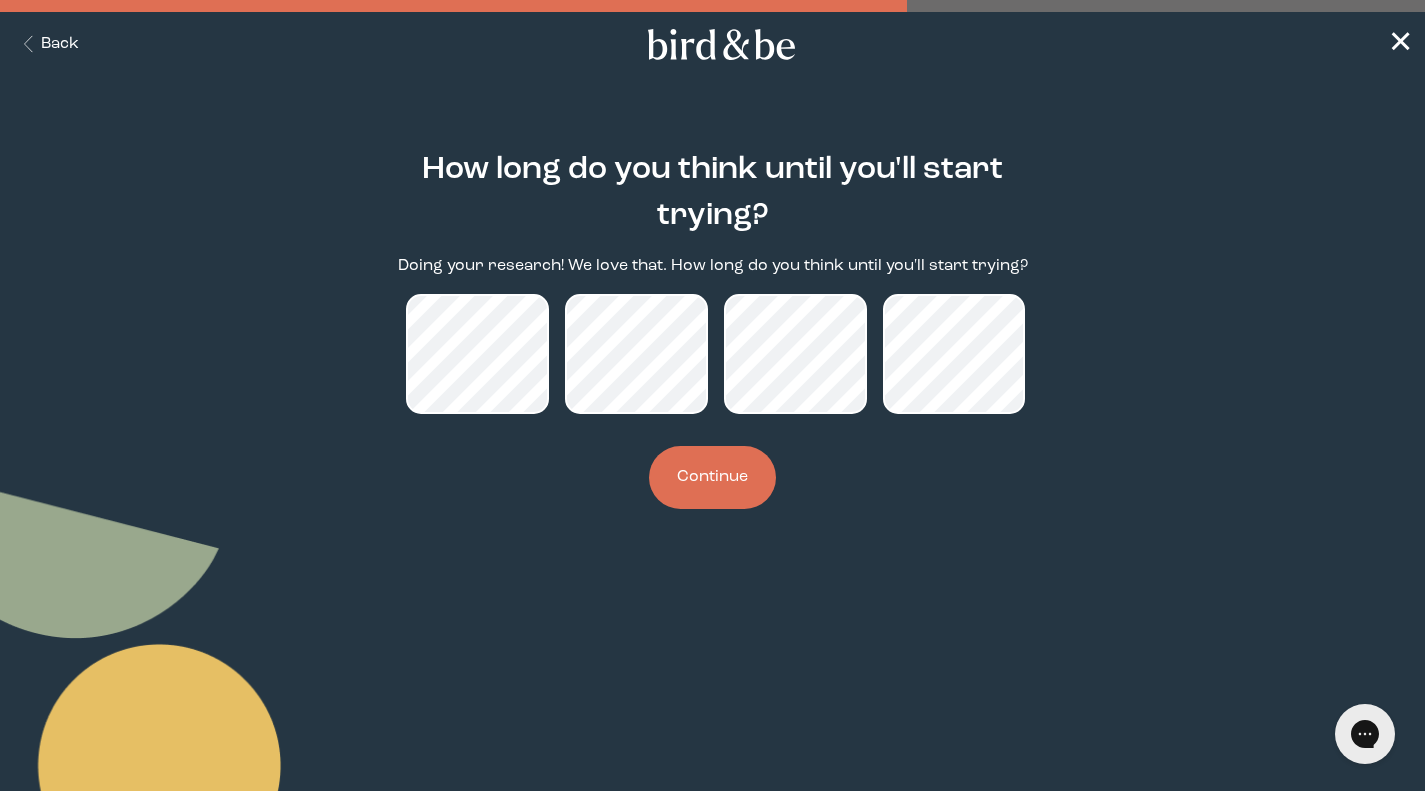 scroll, scrollTop: 0, scrollLeft: 0, axis: both 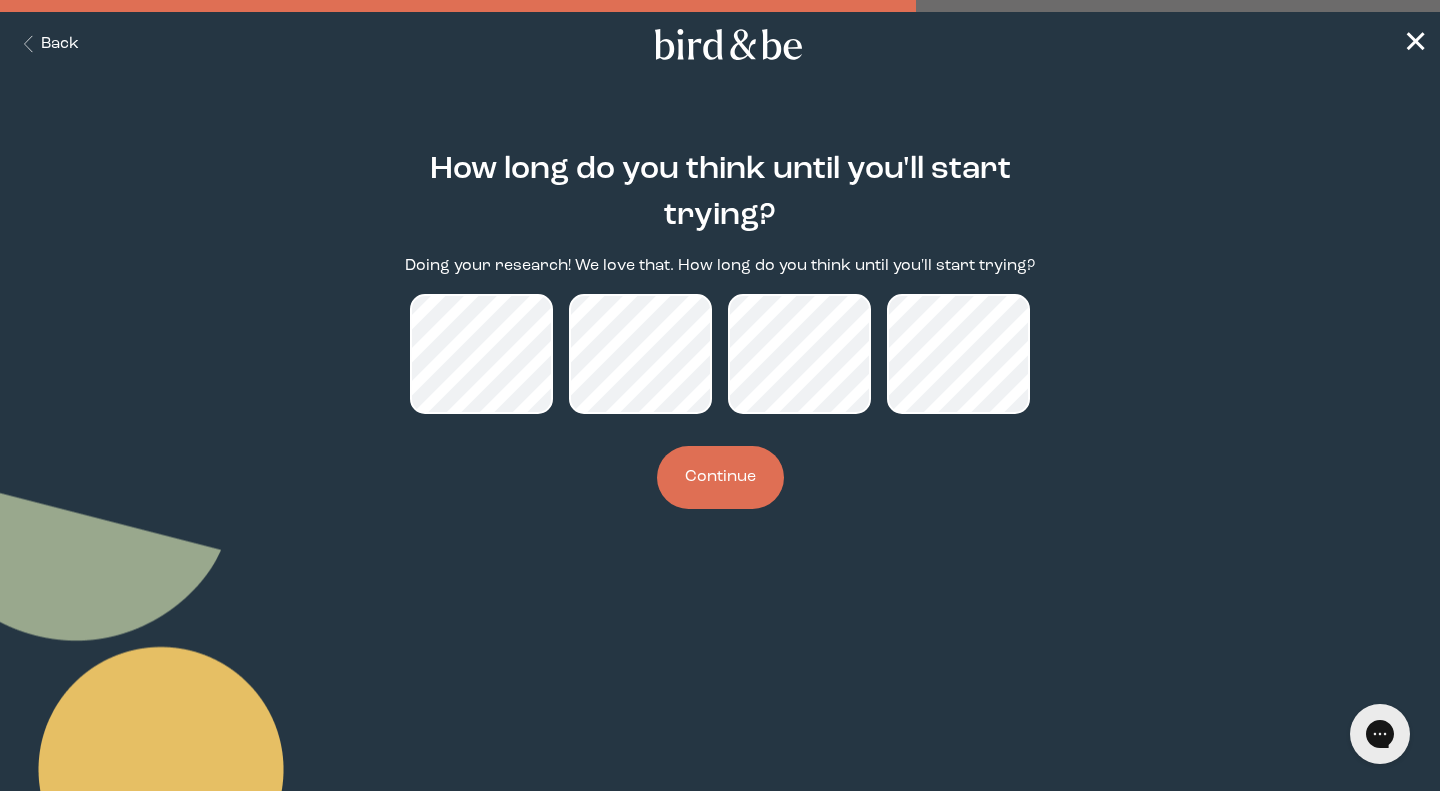 click on "Continue" at bounding box center [720, 477] 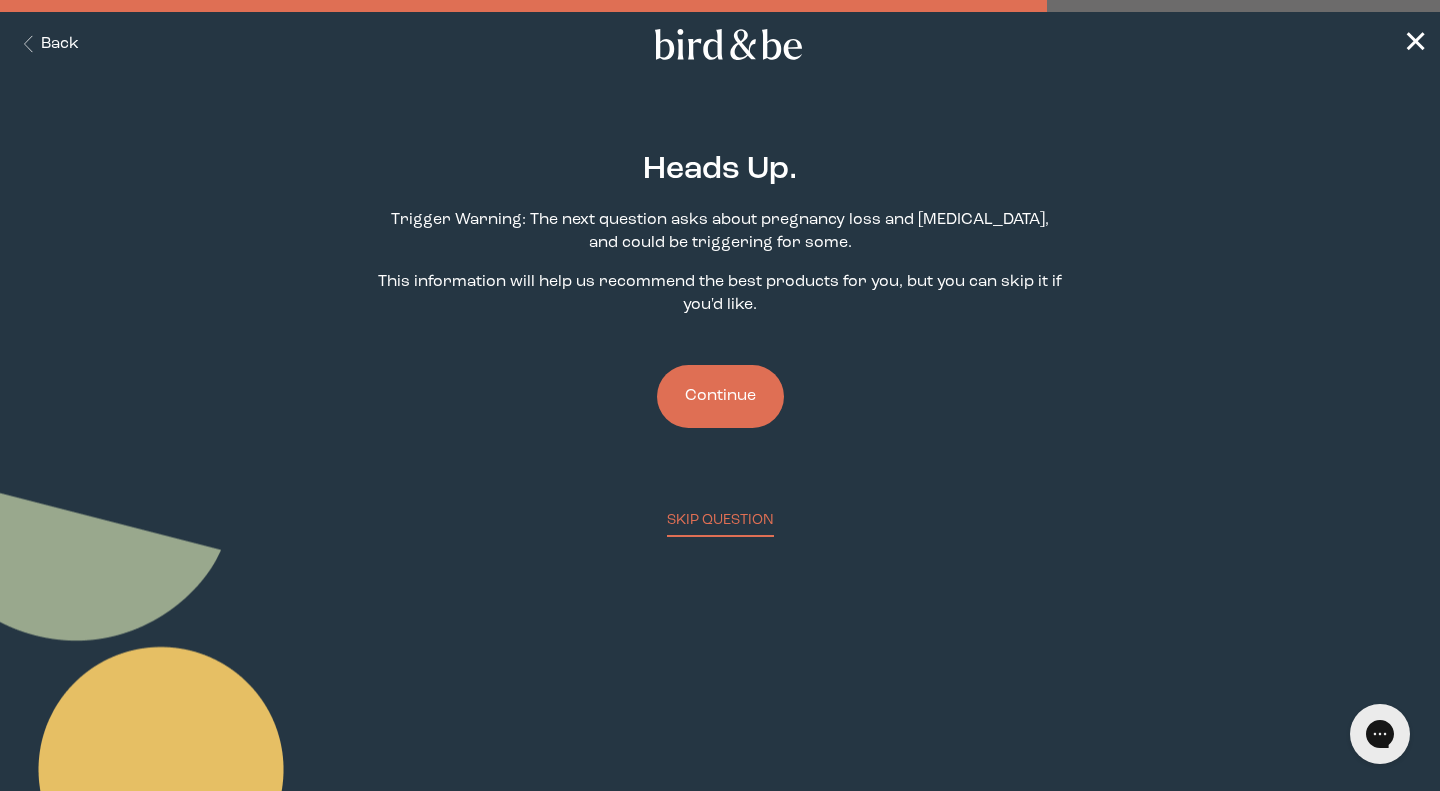 click on "Continue" at bounding box center [720, 396] 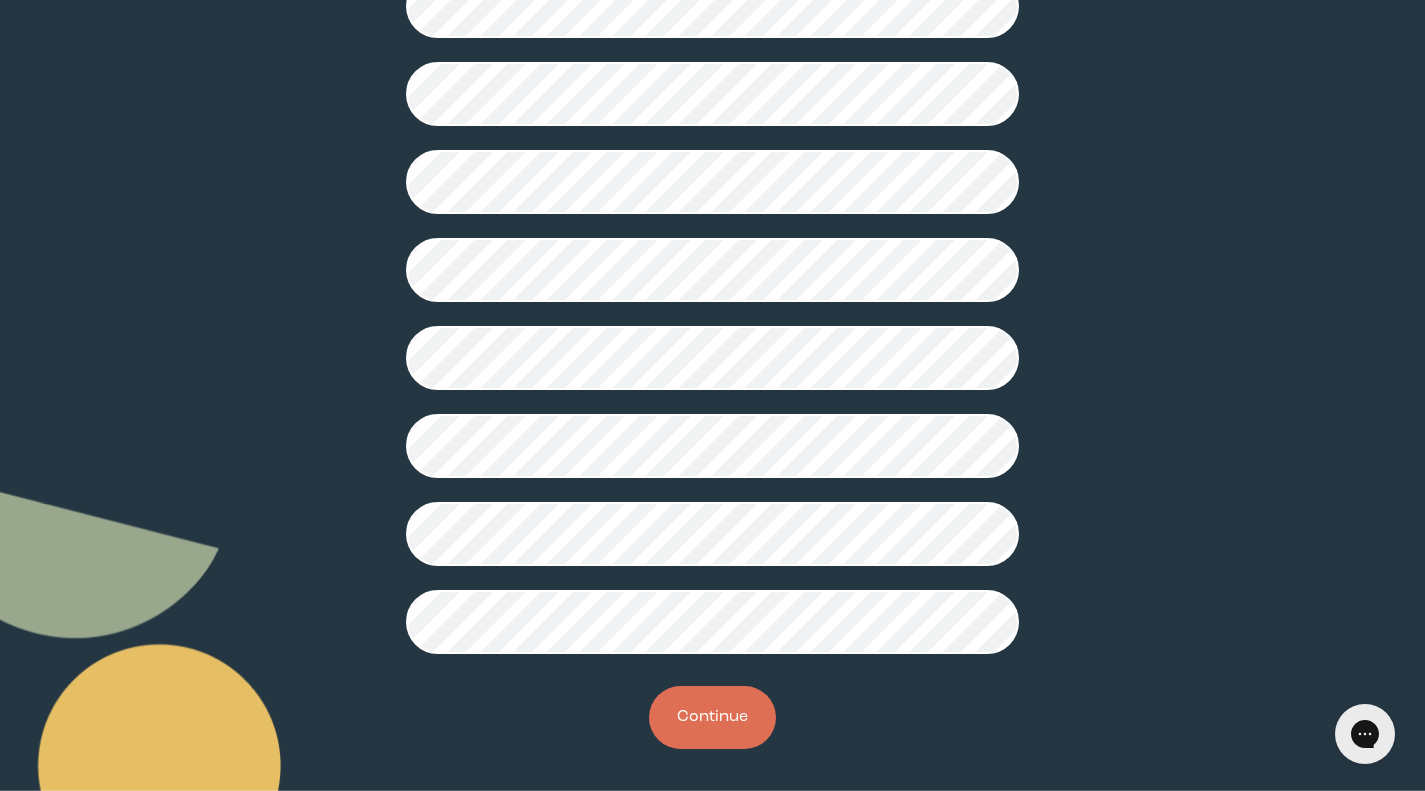 scroll, scrollTop: 460, scrollLeft: 0, axis: vertical 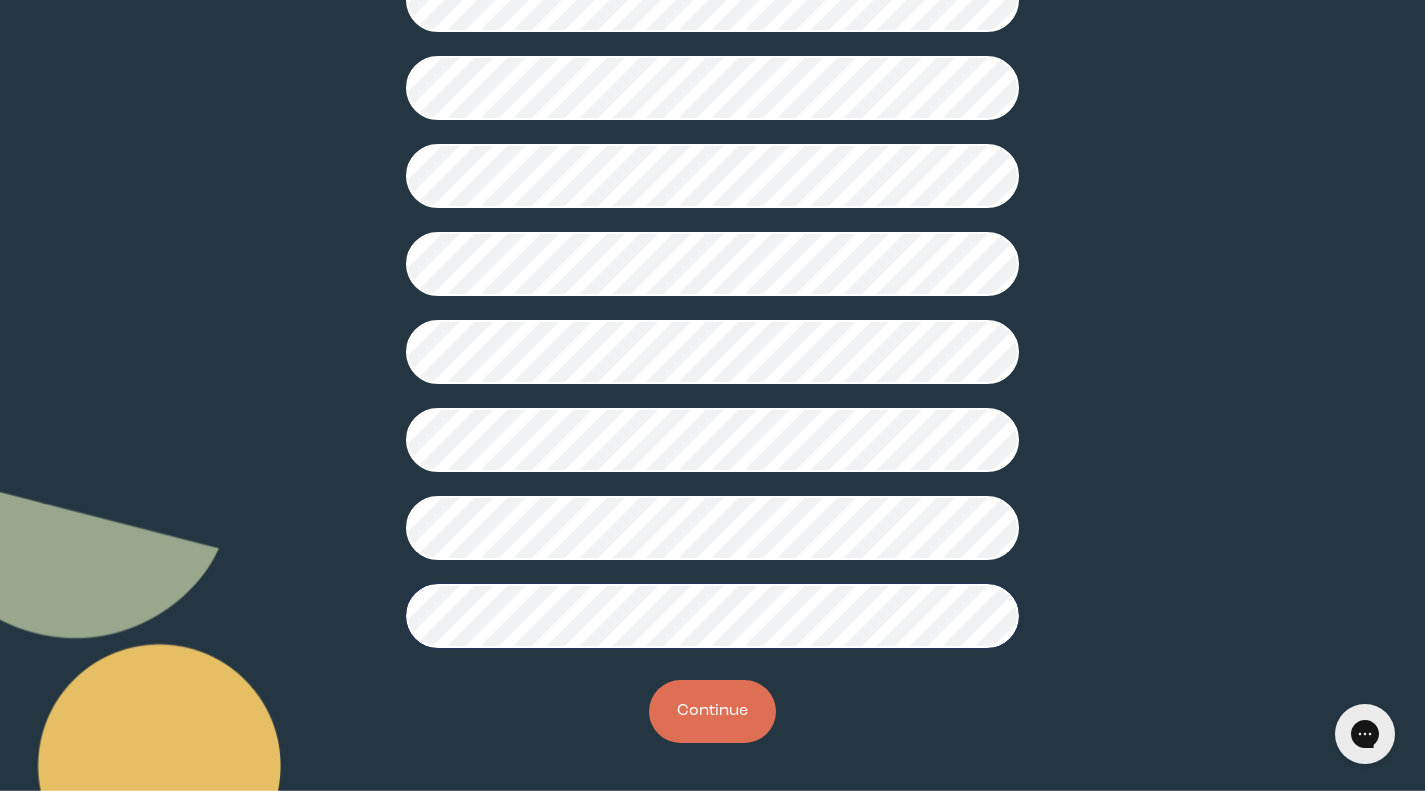 click on "Continue" at bounding box center [712, 711] 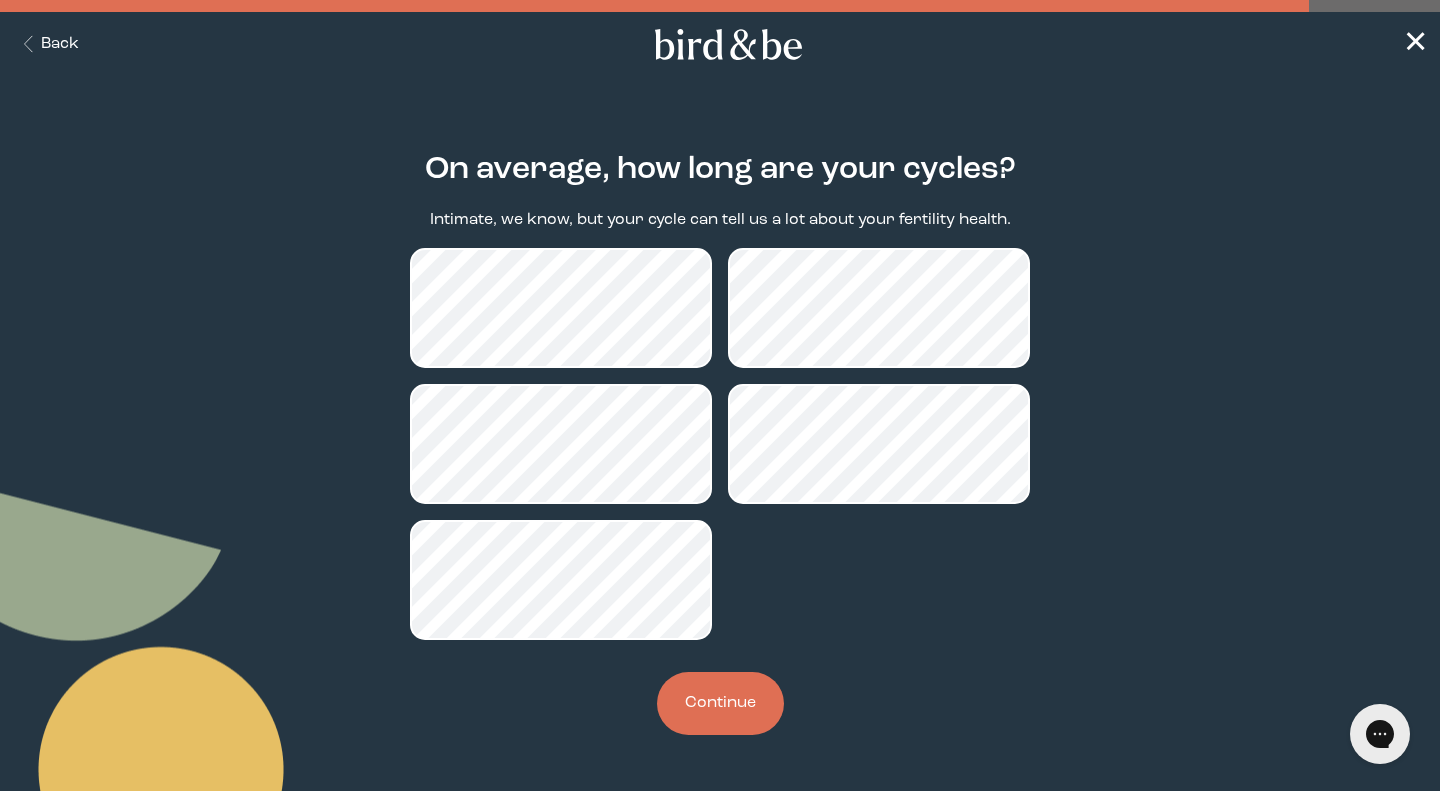 click on "Continue" at bounding box center [720, 703] 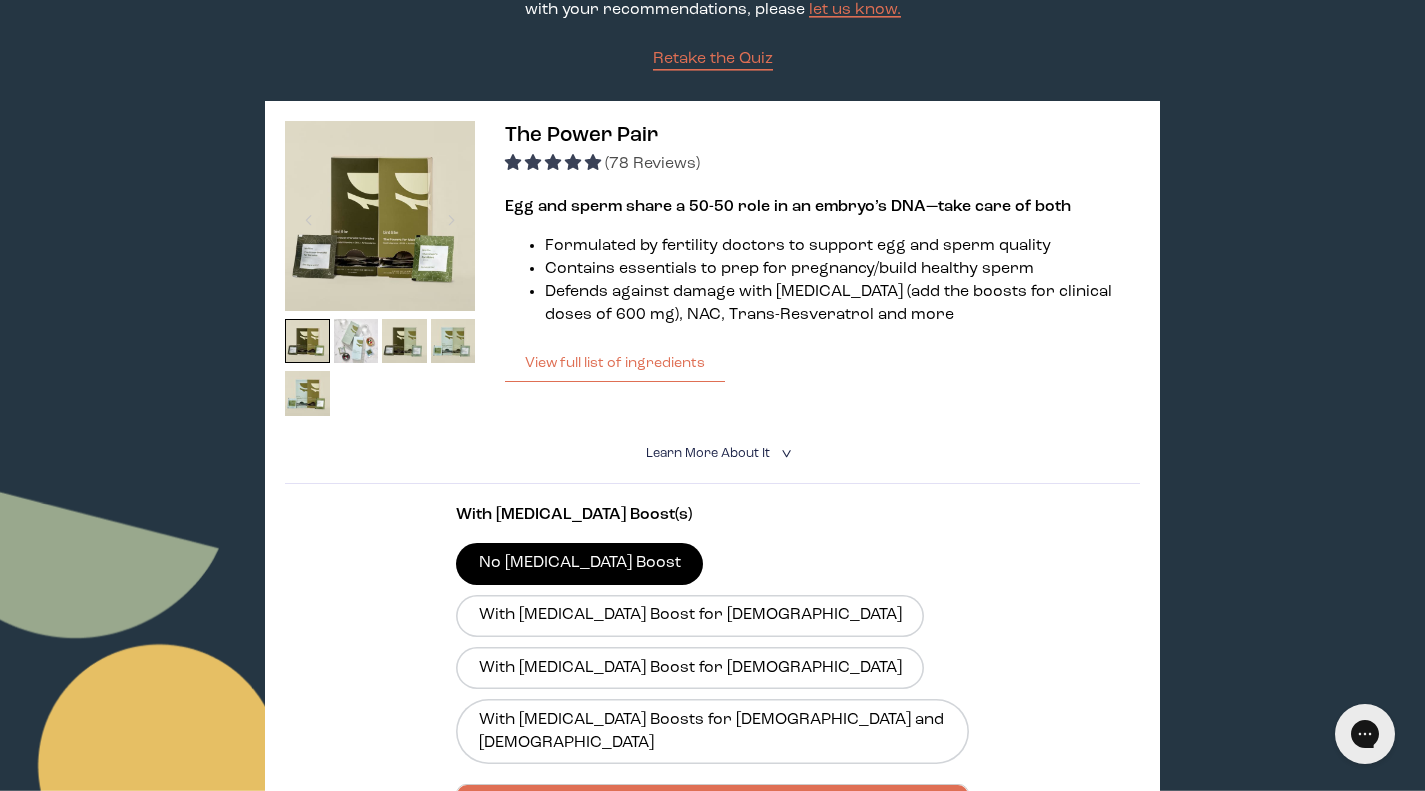 scroll, scrollTop: 250, scrollLeft: 0, axis: vertical 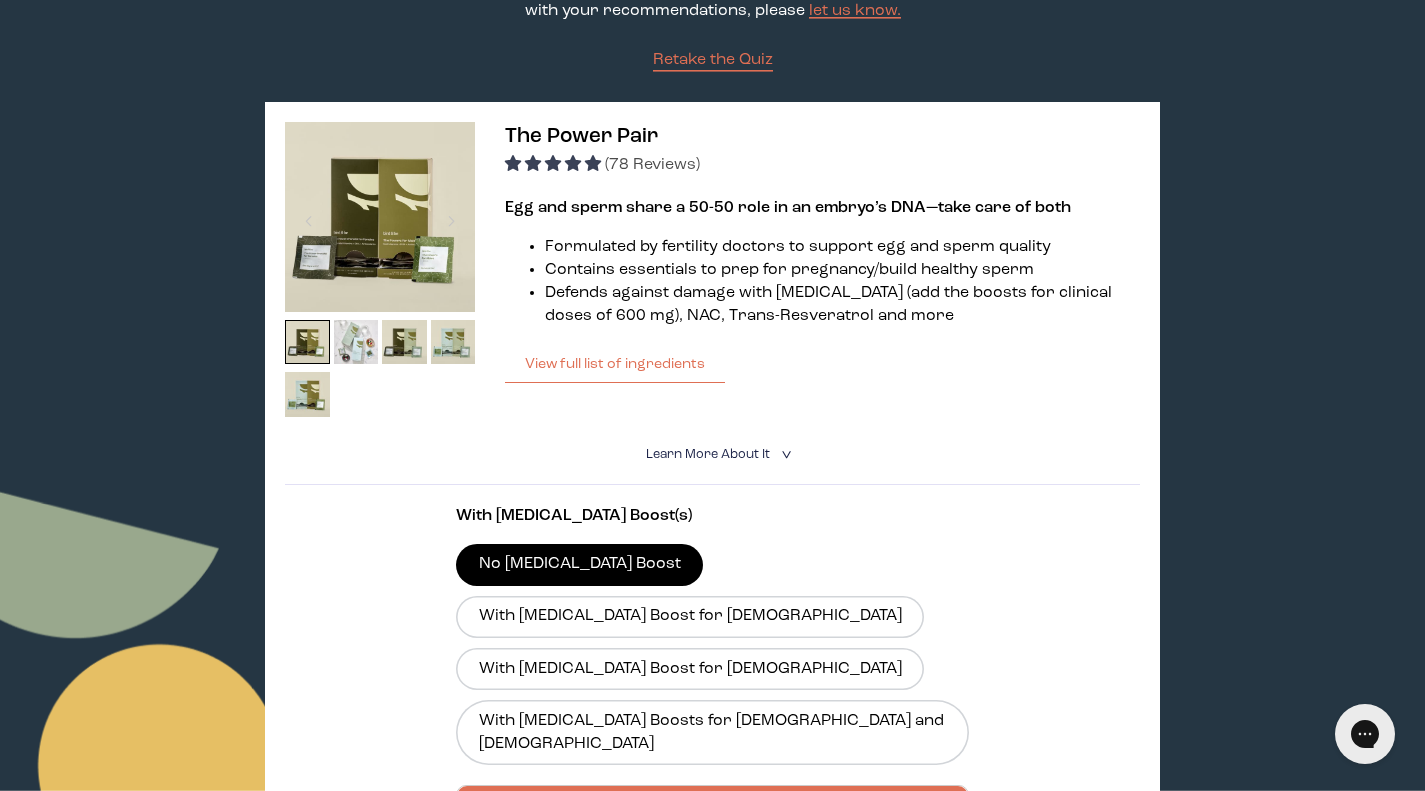 click at bounding box center (380, 217) 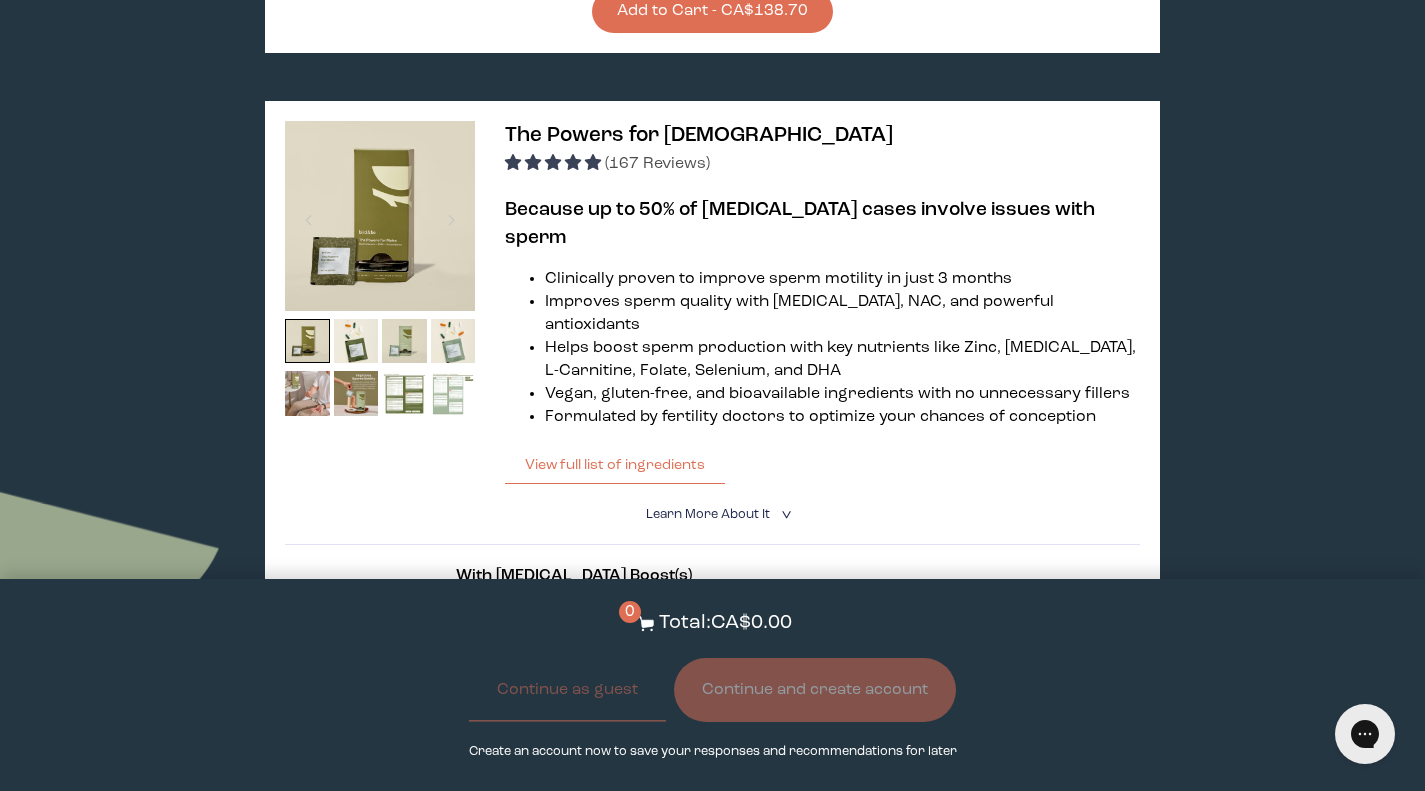 scroll, scrollTop: 1597, scrollLeft: 0, axis: vertical 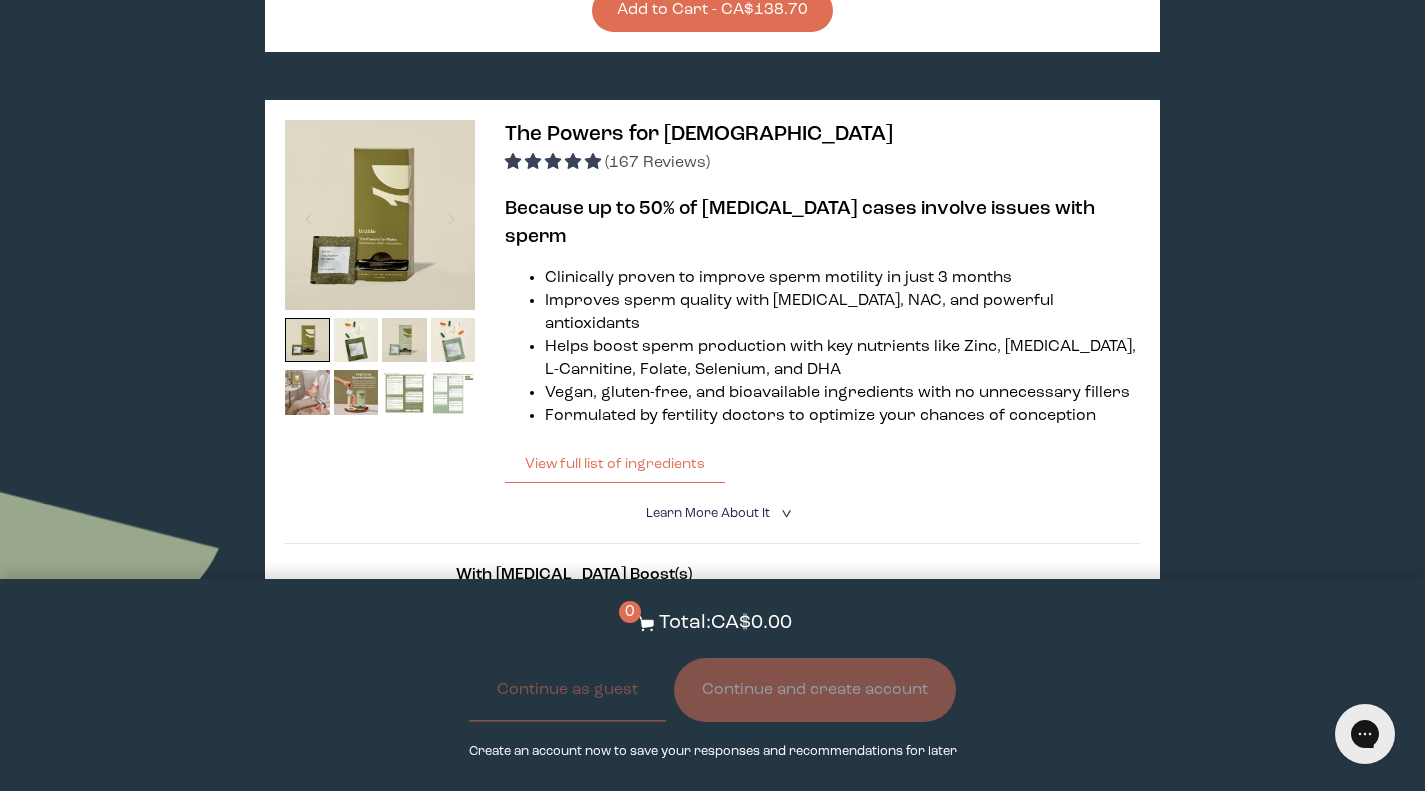 click at bounding box center (404, 392) 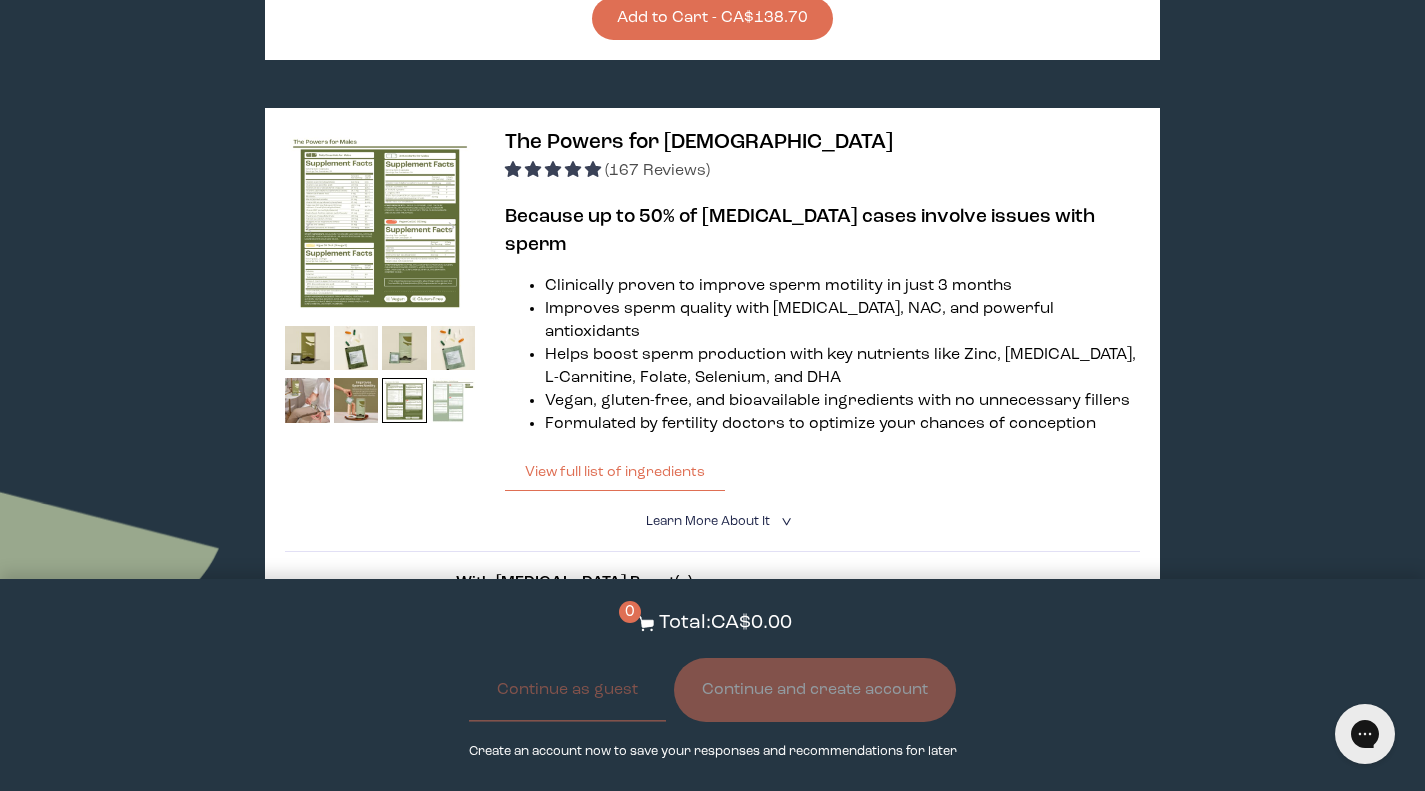 scroll, scrollTop: 1586, scrollLeft: 0, axis: vertical 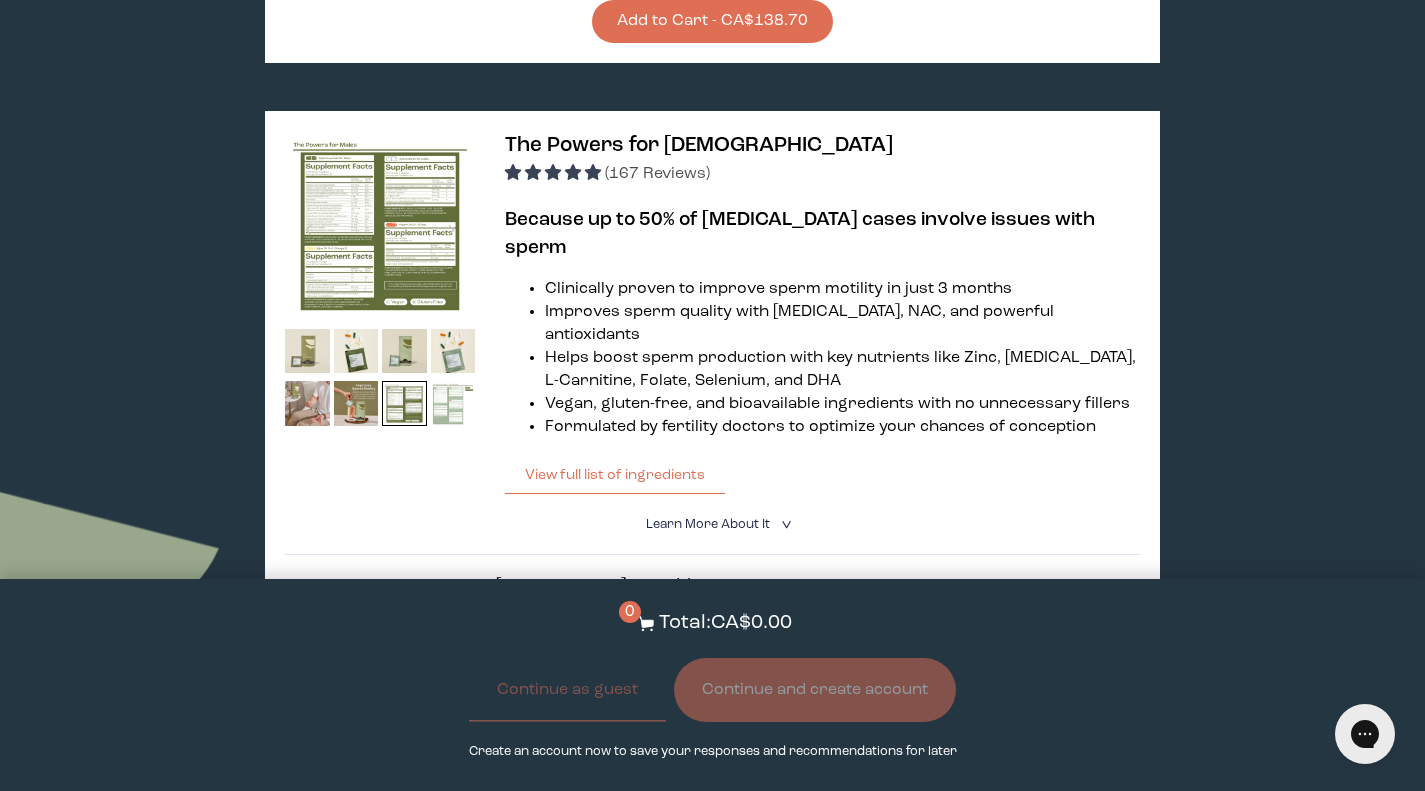 click at bounding box center [307, 355] 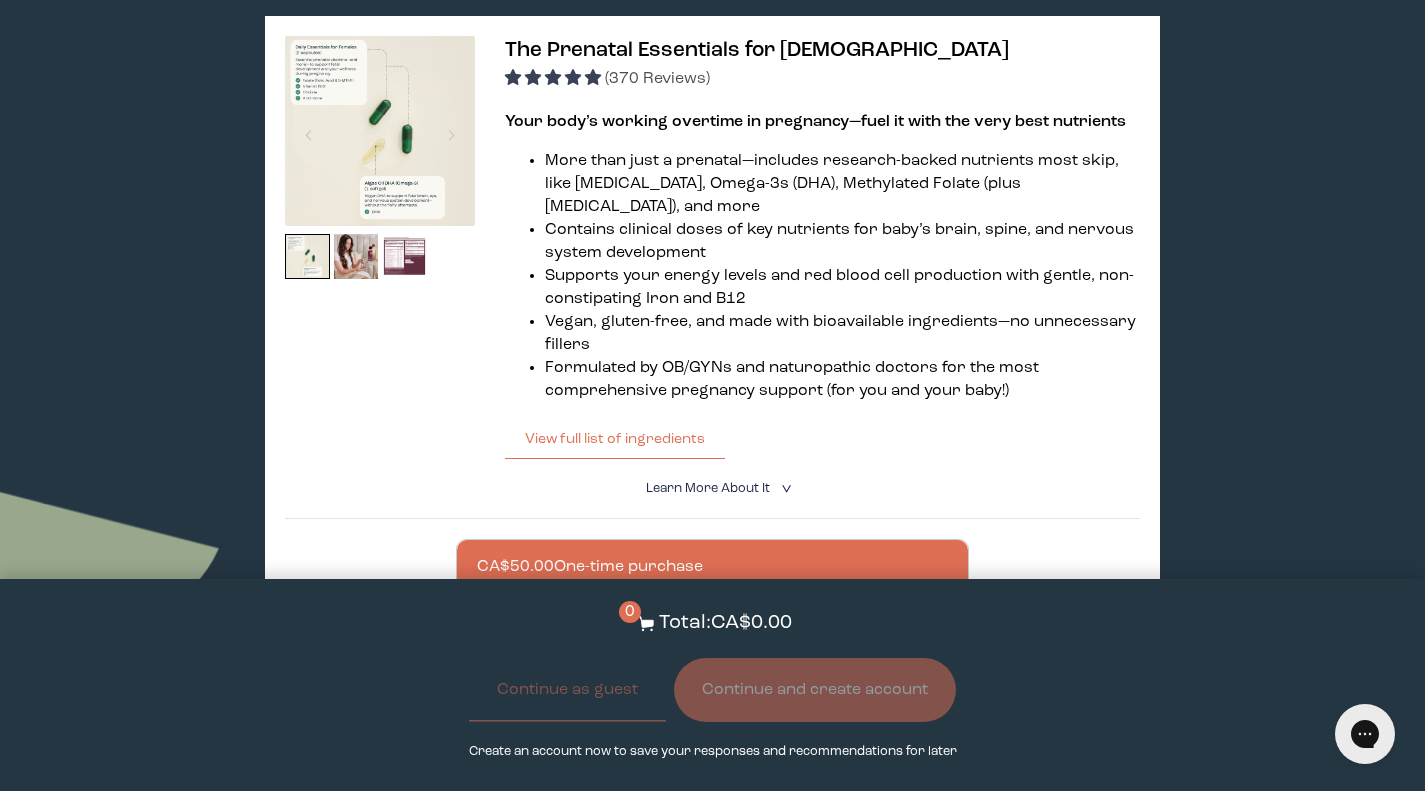 scroll, scrollTop: 2572, scrollLeft: 0, axis: vertical 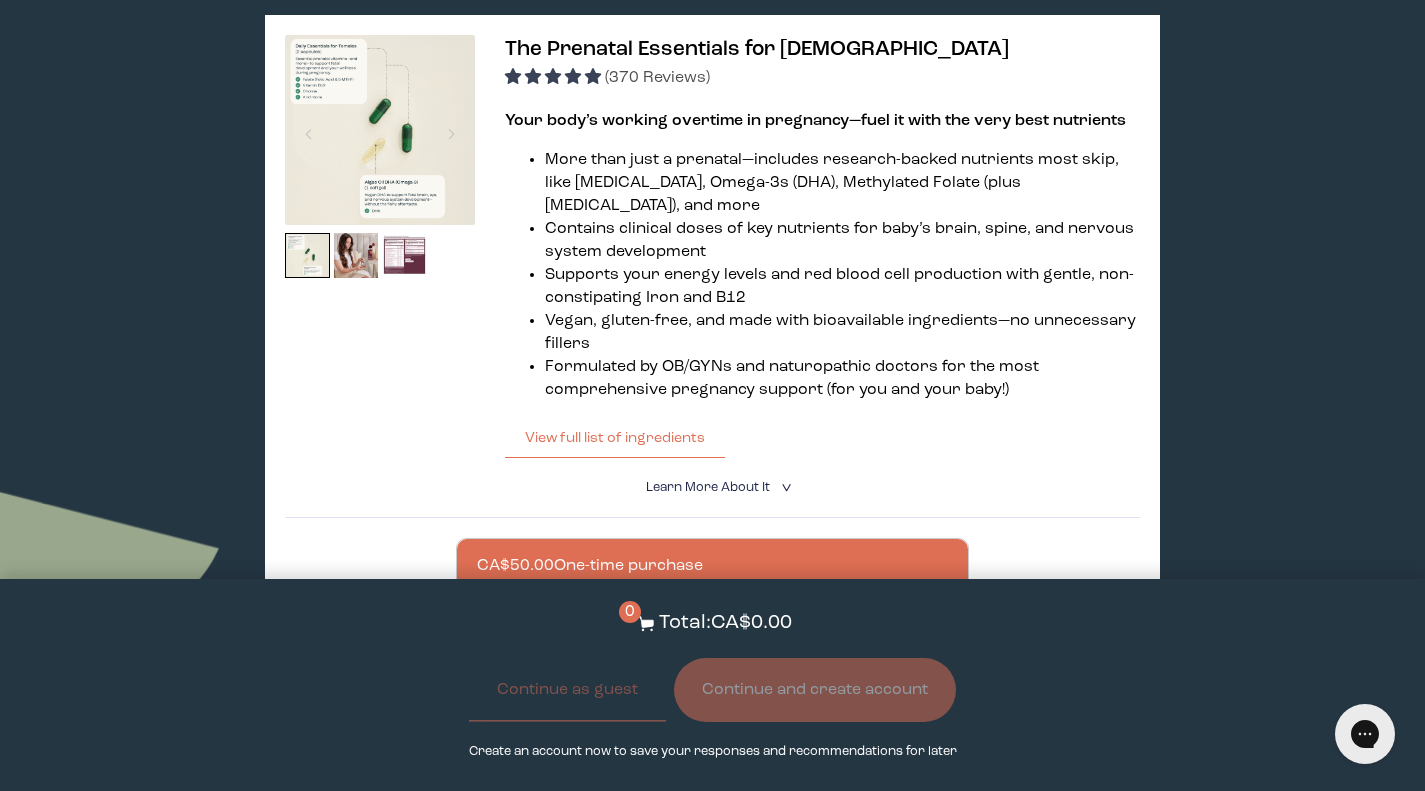 click at bounding box center [732, 621] 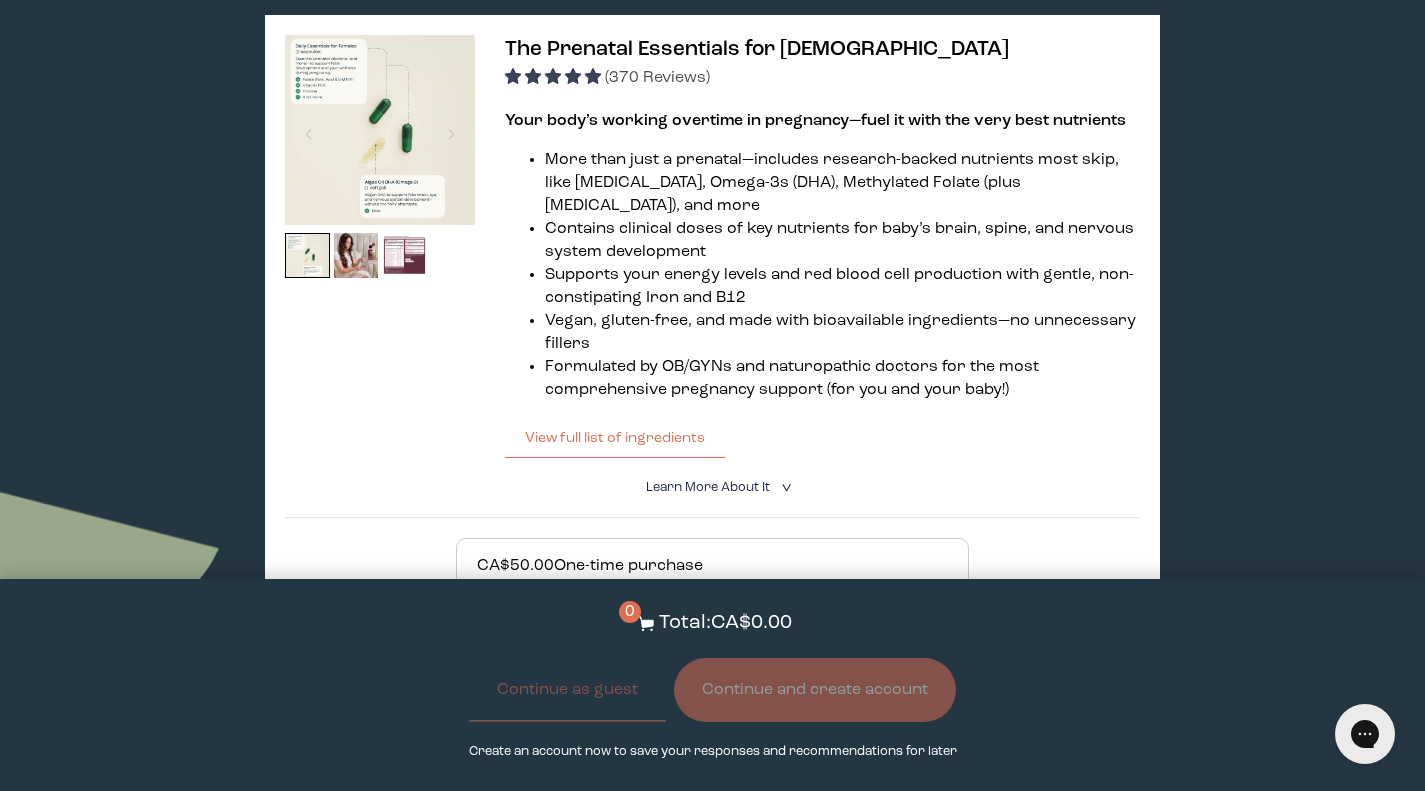 click on "Add to Cart - CA$45.00" at bounding box center [712, 721] 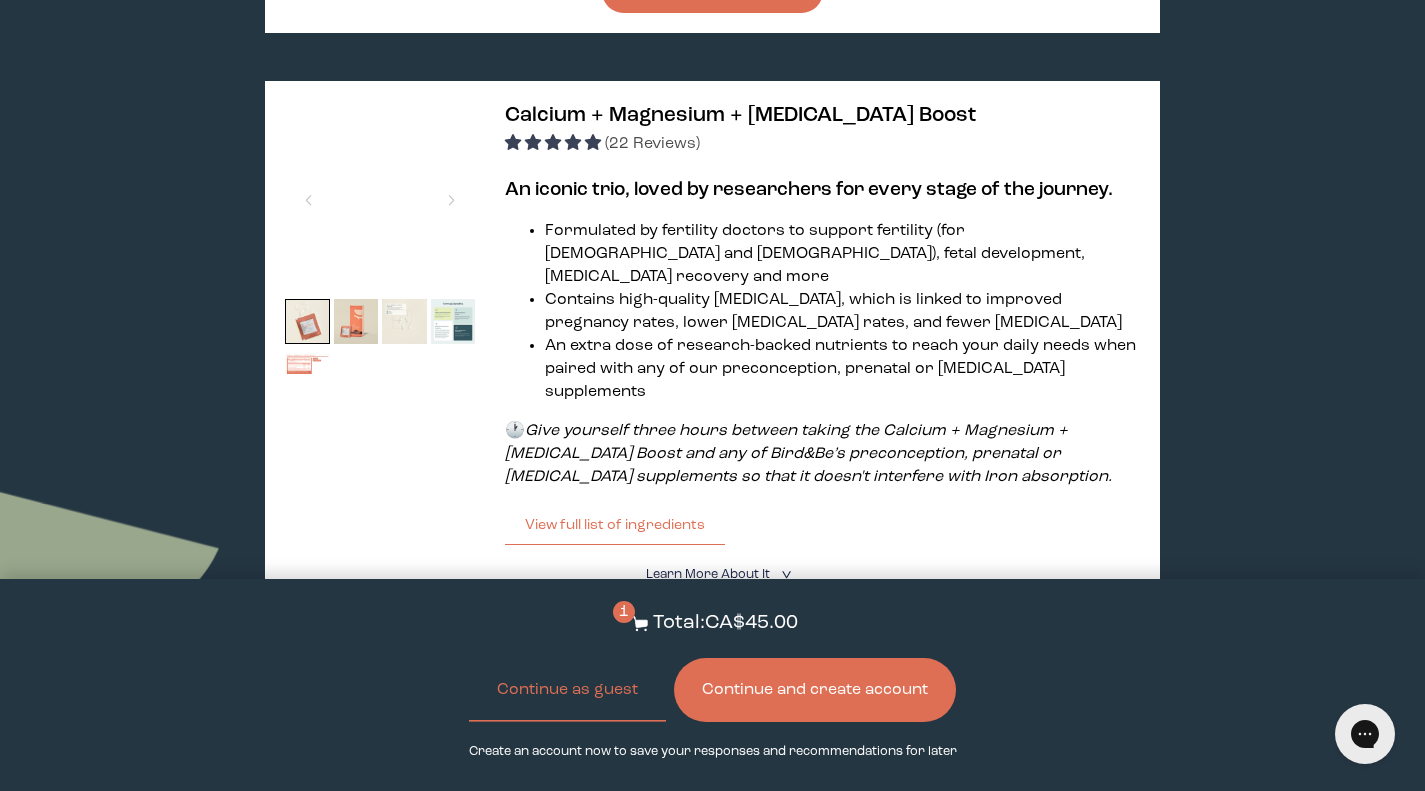scroll, scrollTop: 5231, scrollLeft: 0, axis: vertical 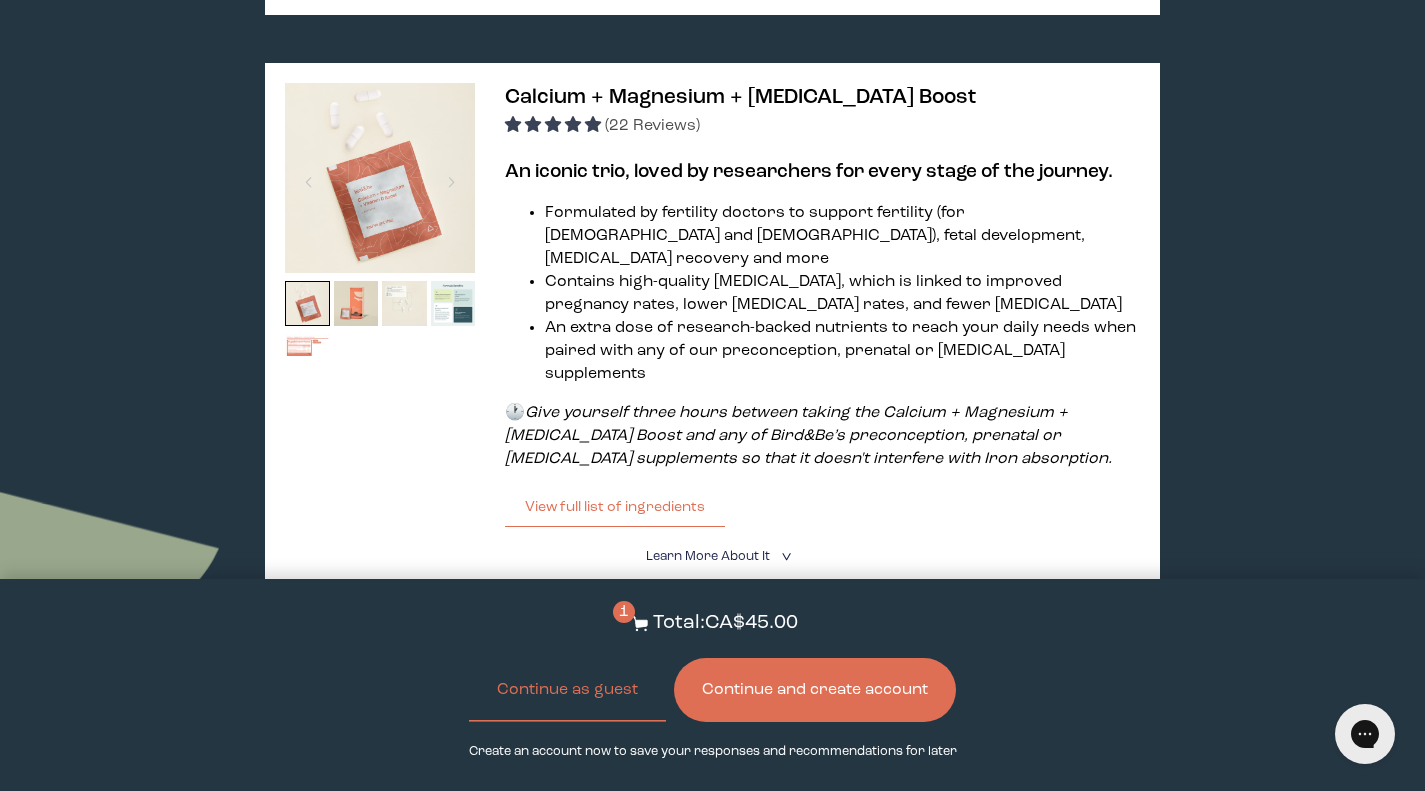 click at bounding box center (732, 690) 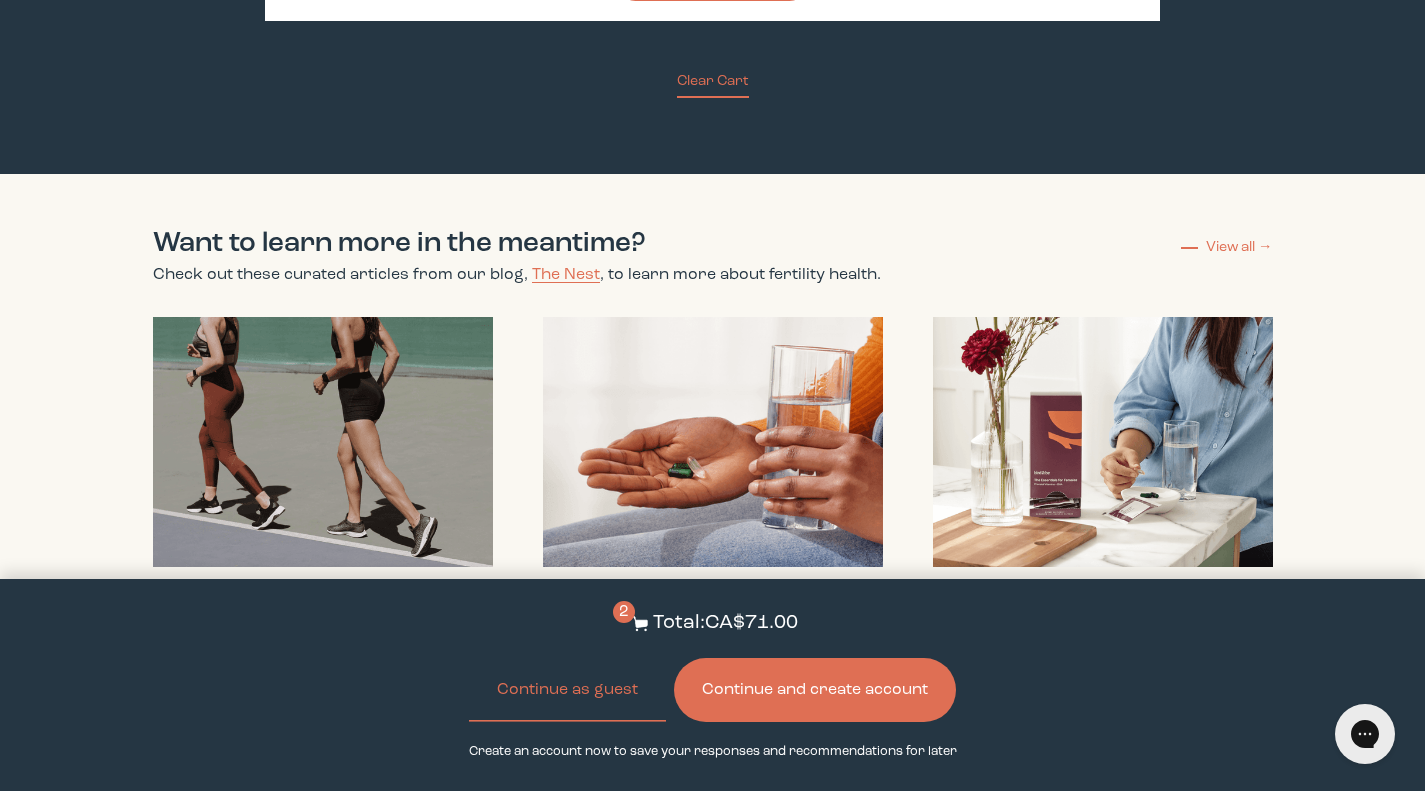 scroll, scrollTop: 6117, scrollLeft: 0, axis: vertical 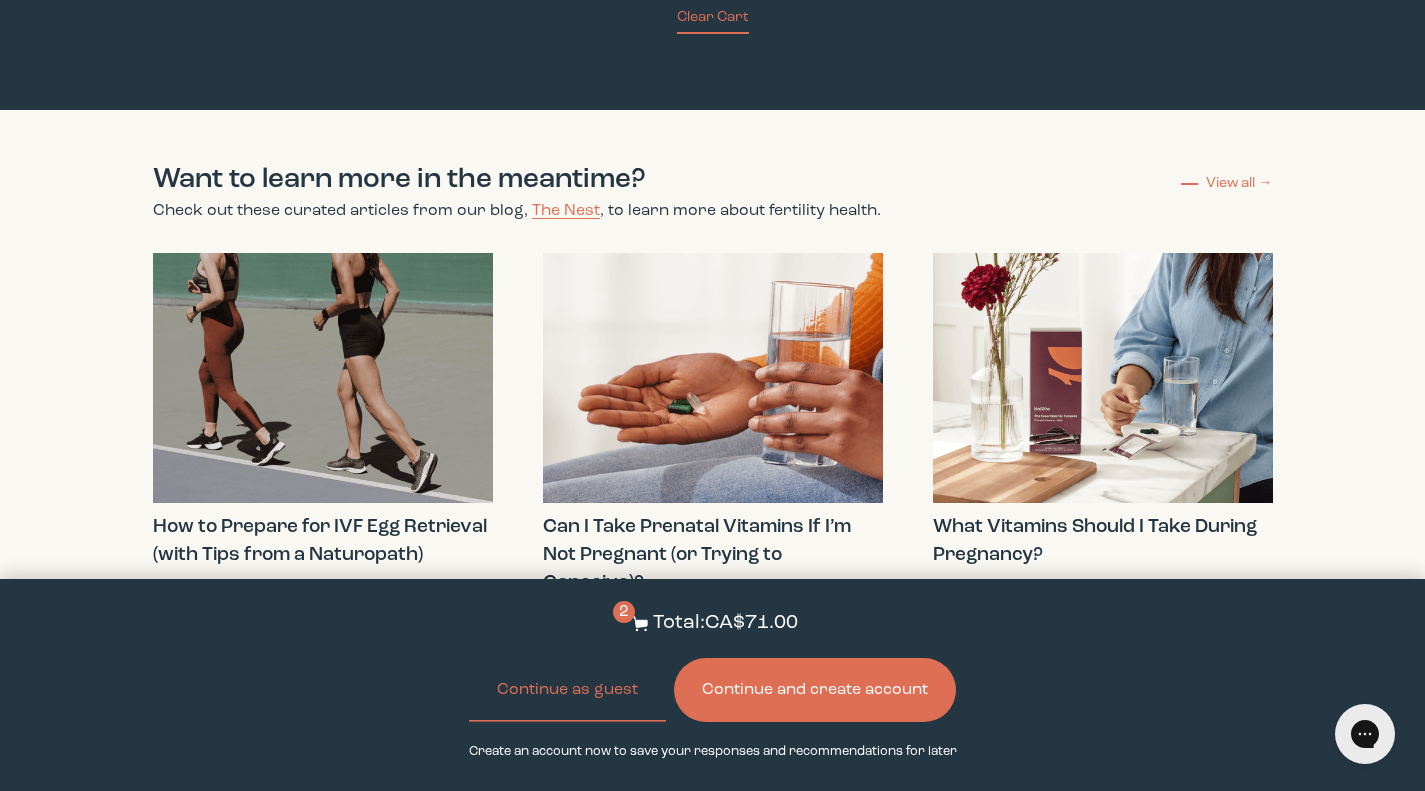 click on "Continue and create account" at bounding box center (815, 690) 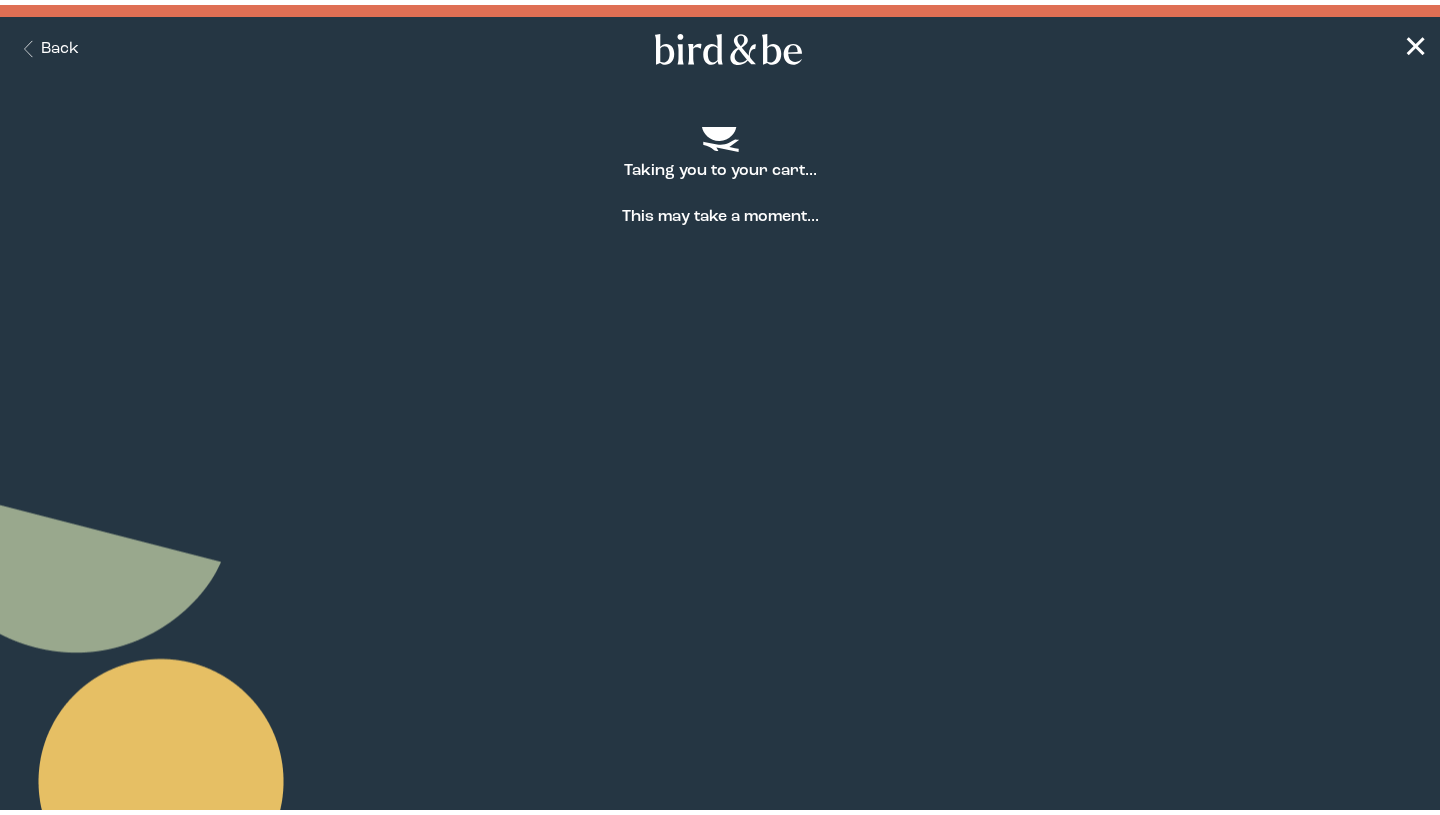 scroll, scrollTop: 0, scrollLeft: 0, axis: both 